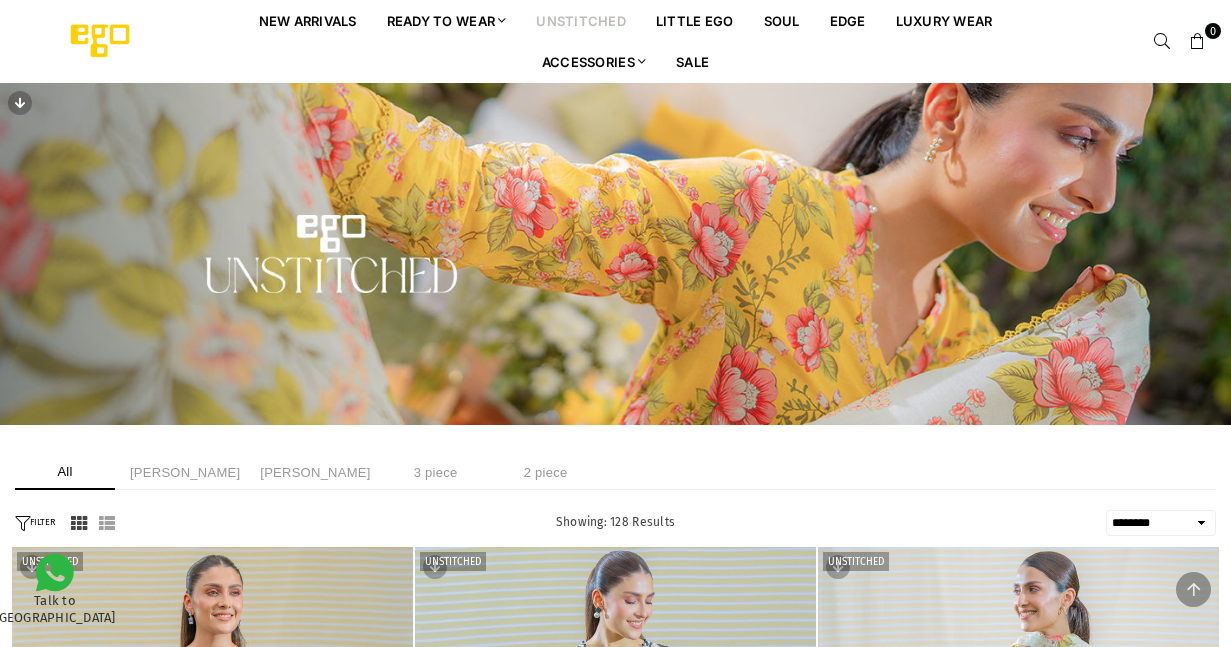 select on "******" 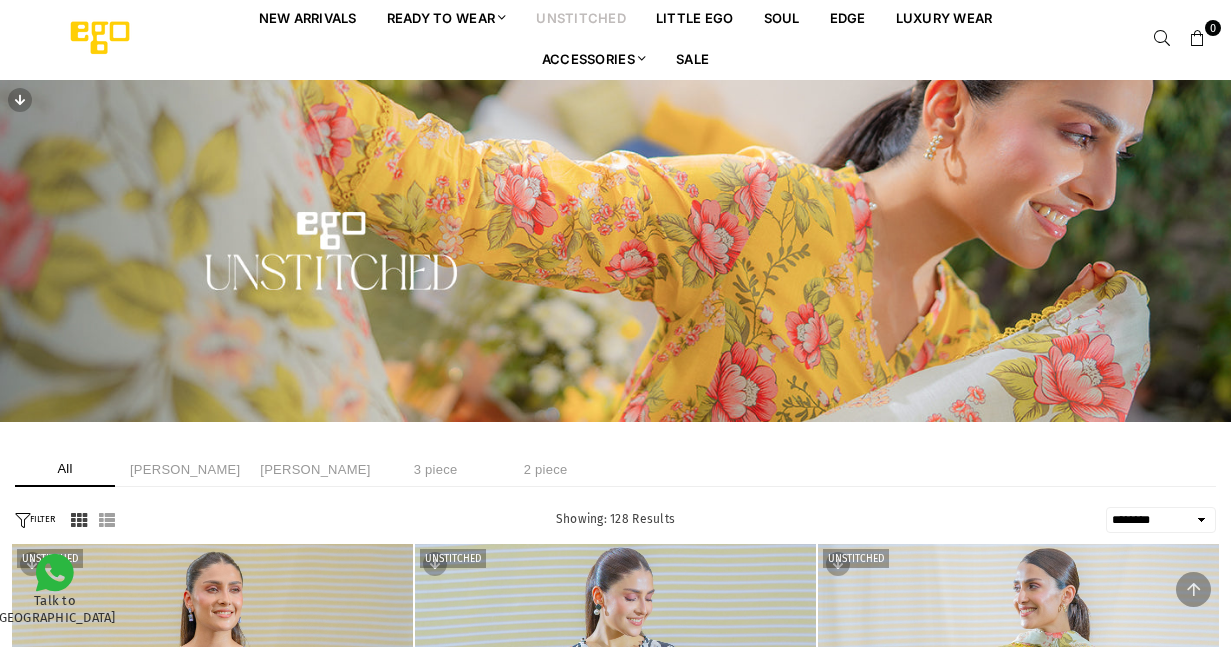 scroll, scrollTop: 0, scrollLeft: 0, axis: both 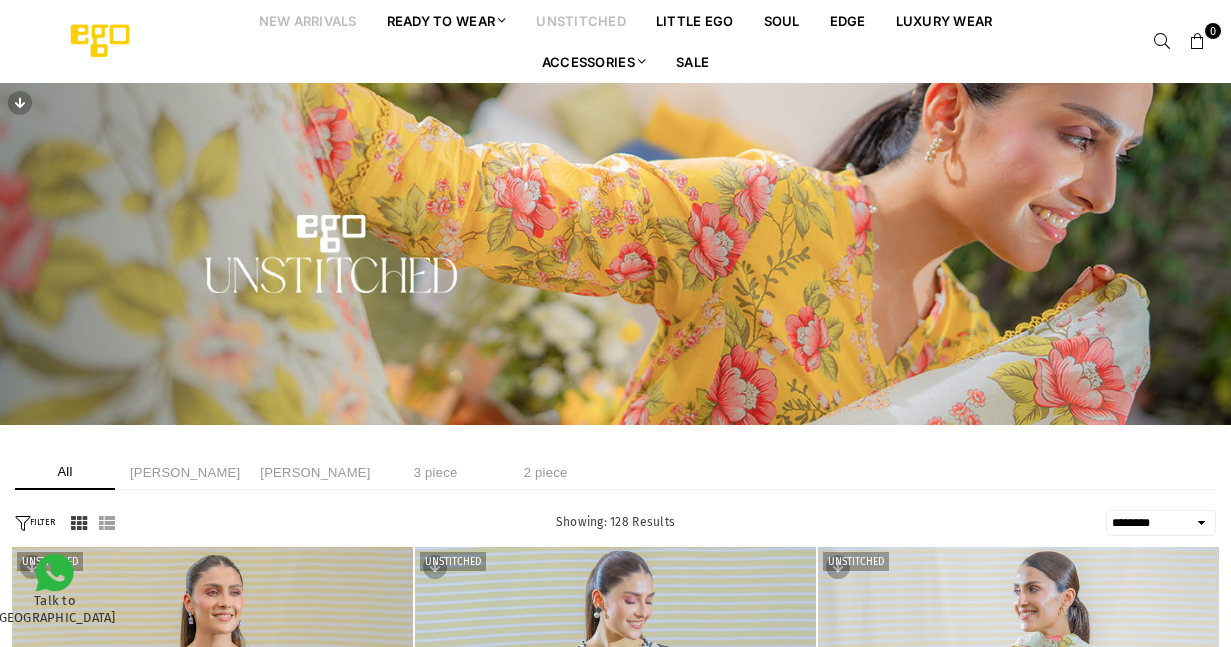click on "New Arrivals" at bounding box center (308, 20) 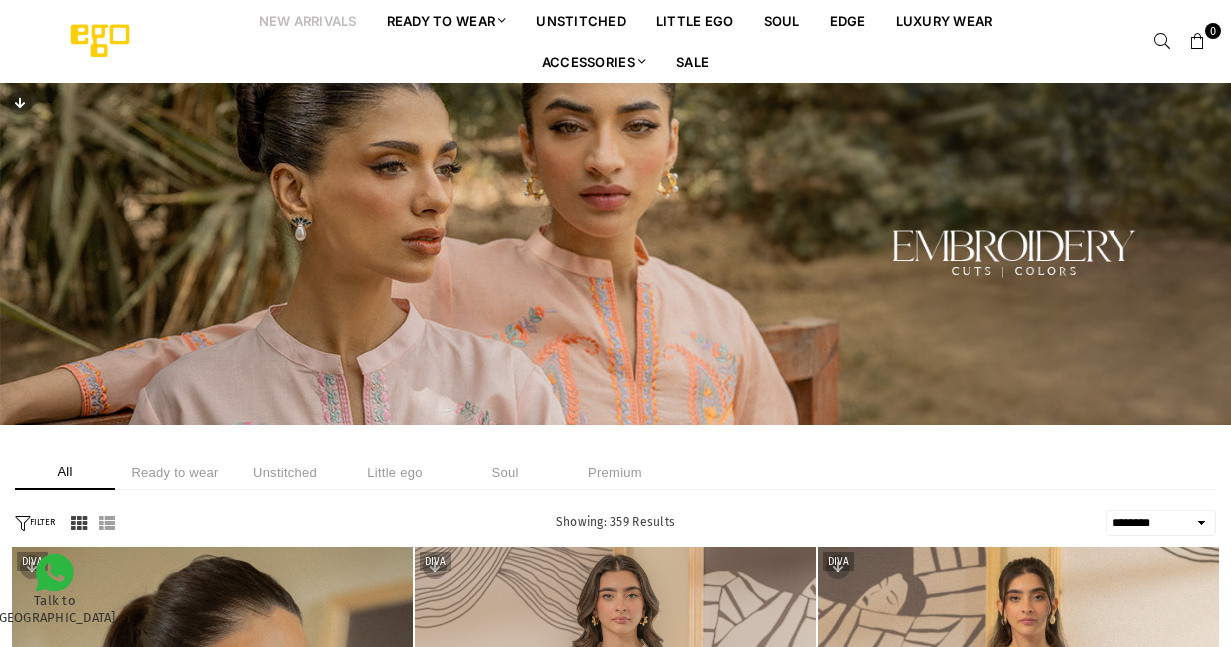 select on "******" 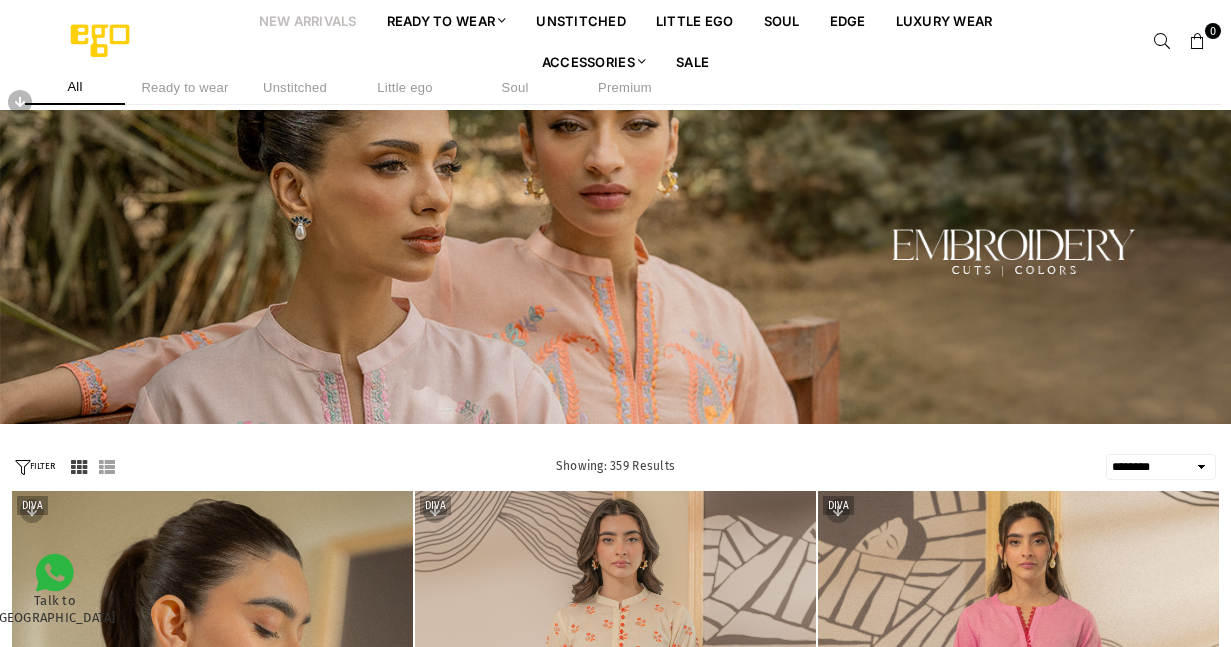 scroll, scrollTop: 0, scrollLeft: 0, axis: both 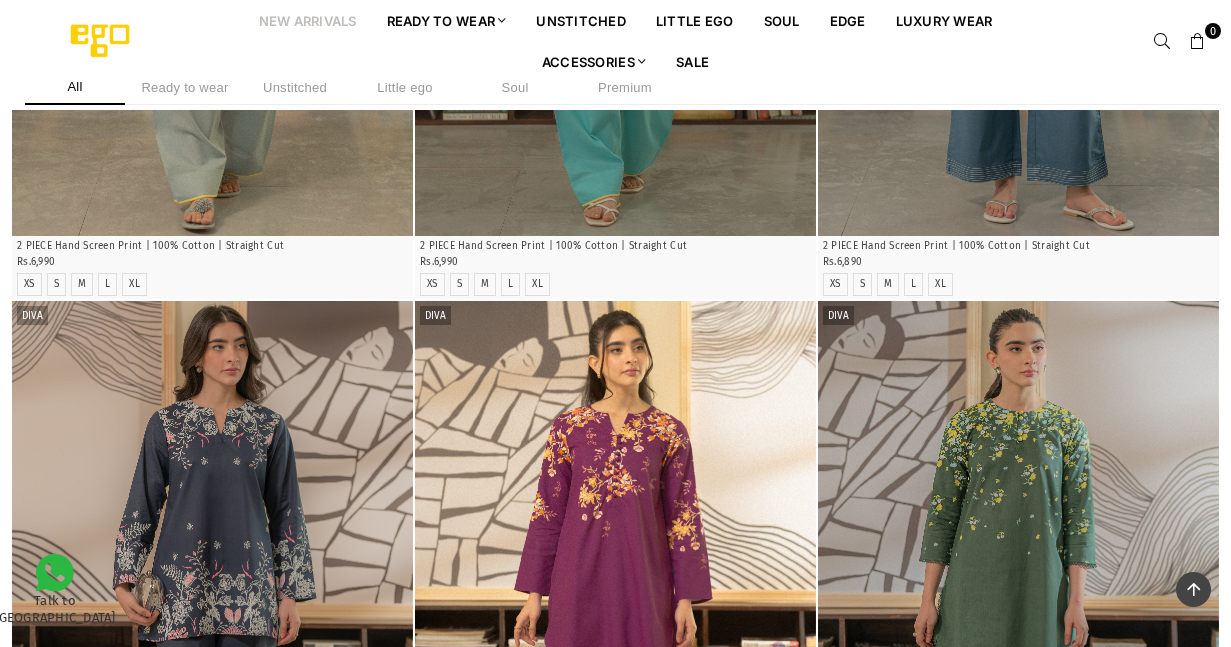 click at bounding box center [1018, 602] 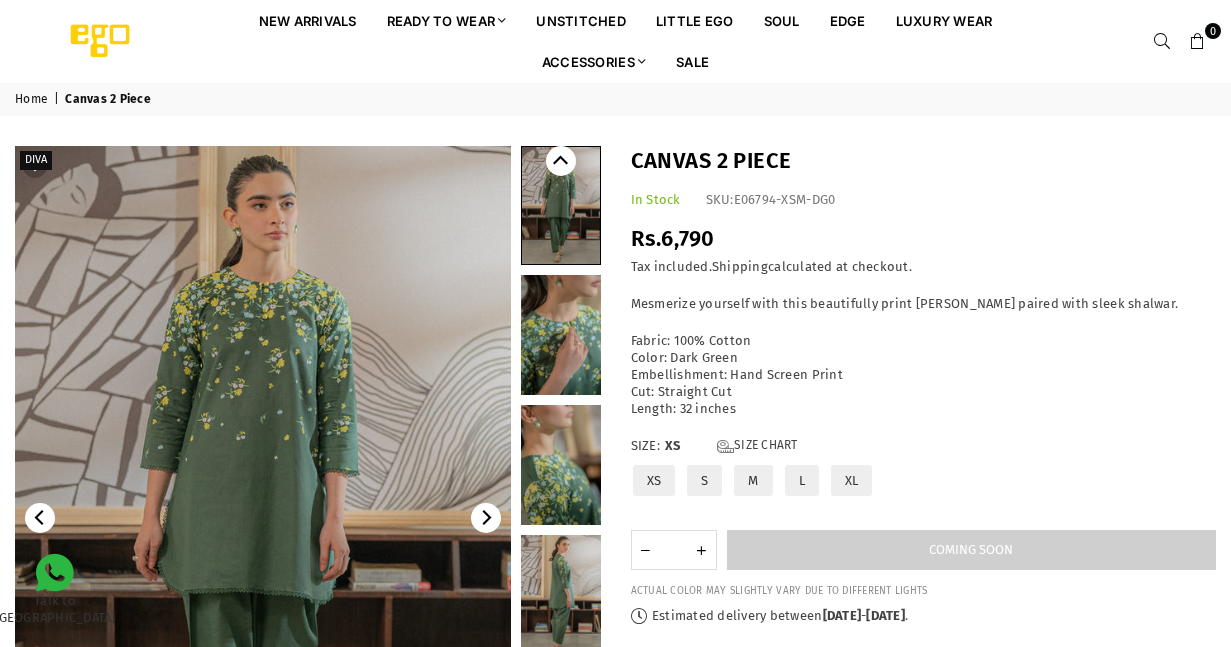 scroll, scrollTop: 648, scrollLeft: 0, axis: vertical 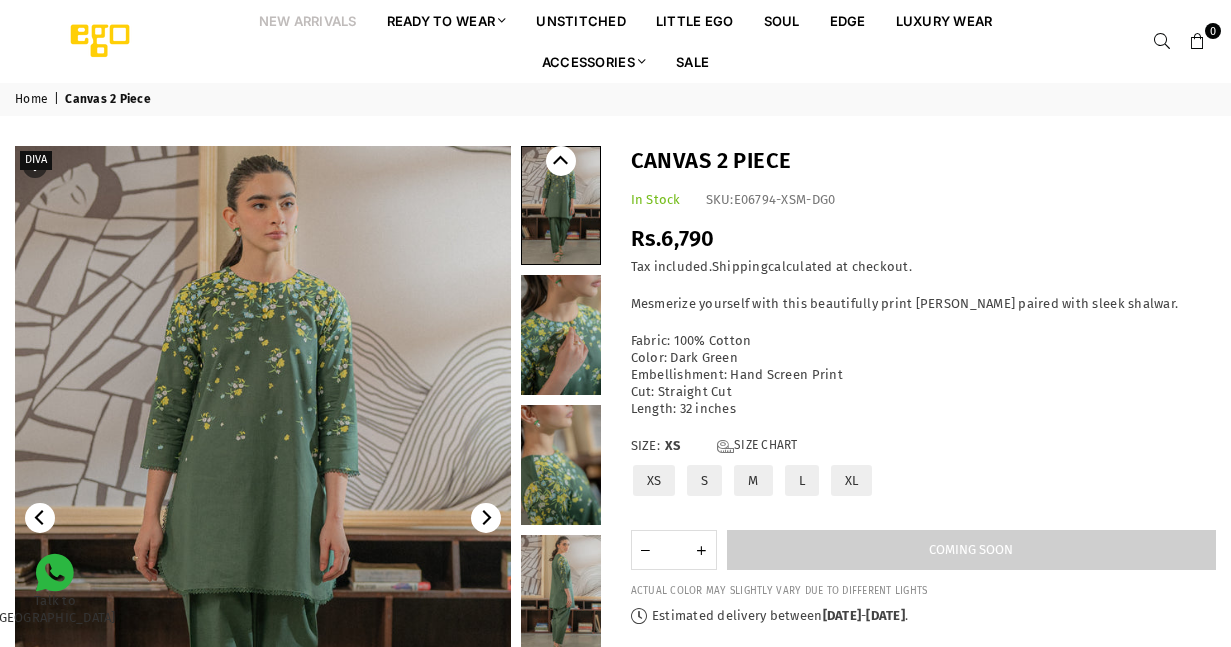 click on "New Arrivals" at bounding box center (308, 20) 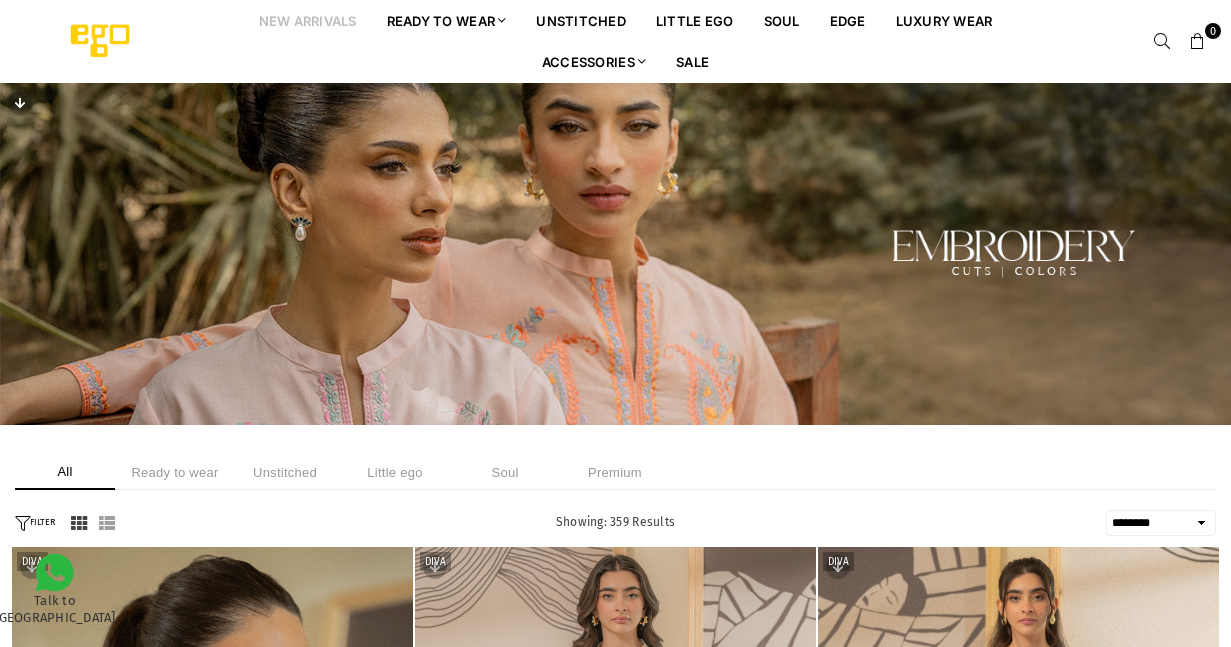 select on "******" 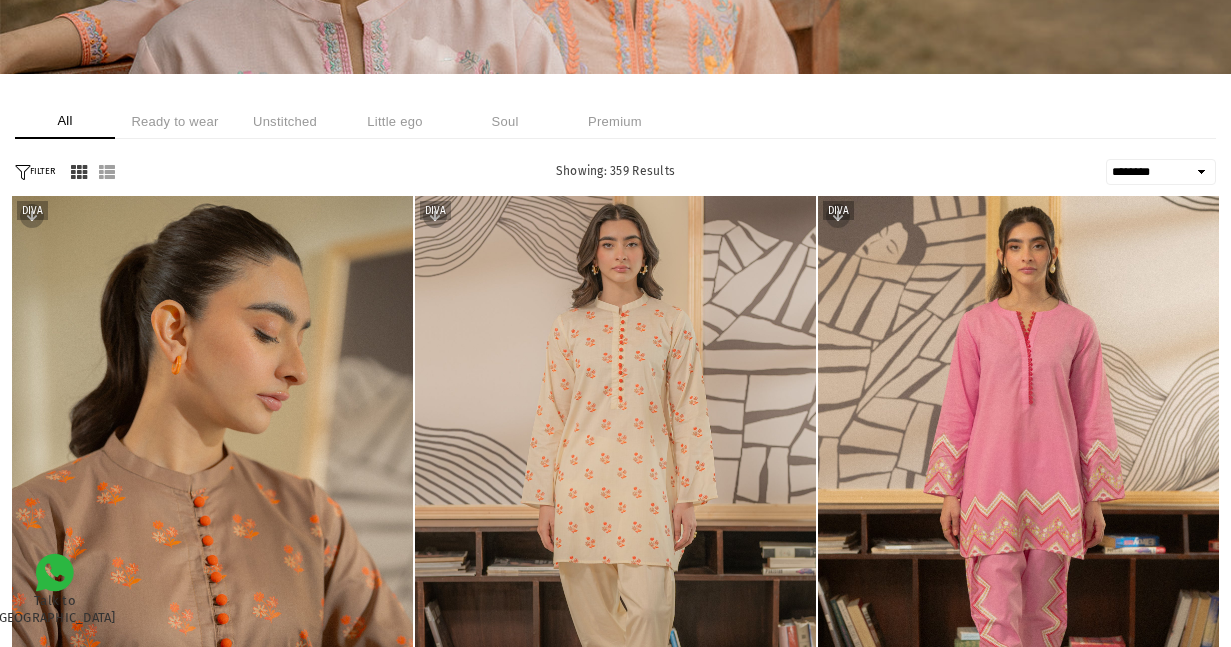scroll, scrollTop: 0, scrollLeft: 0, axis: both 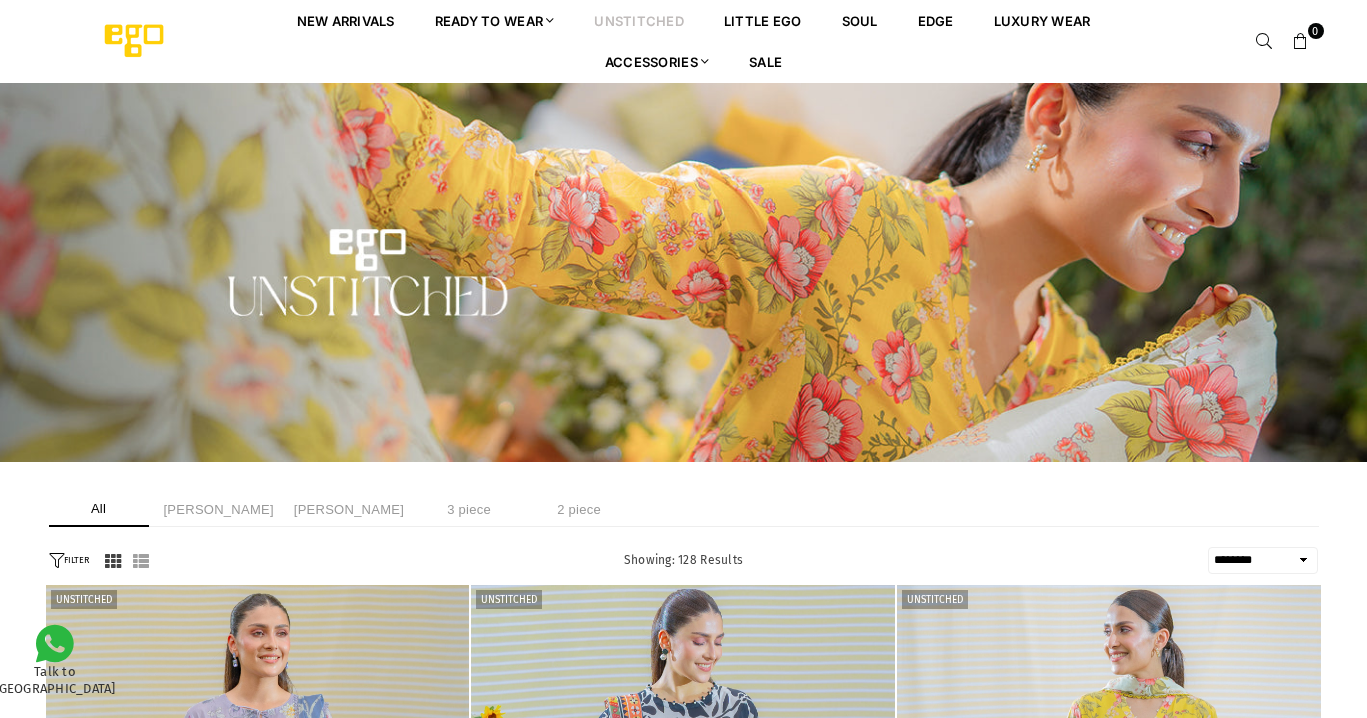 select on "******" 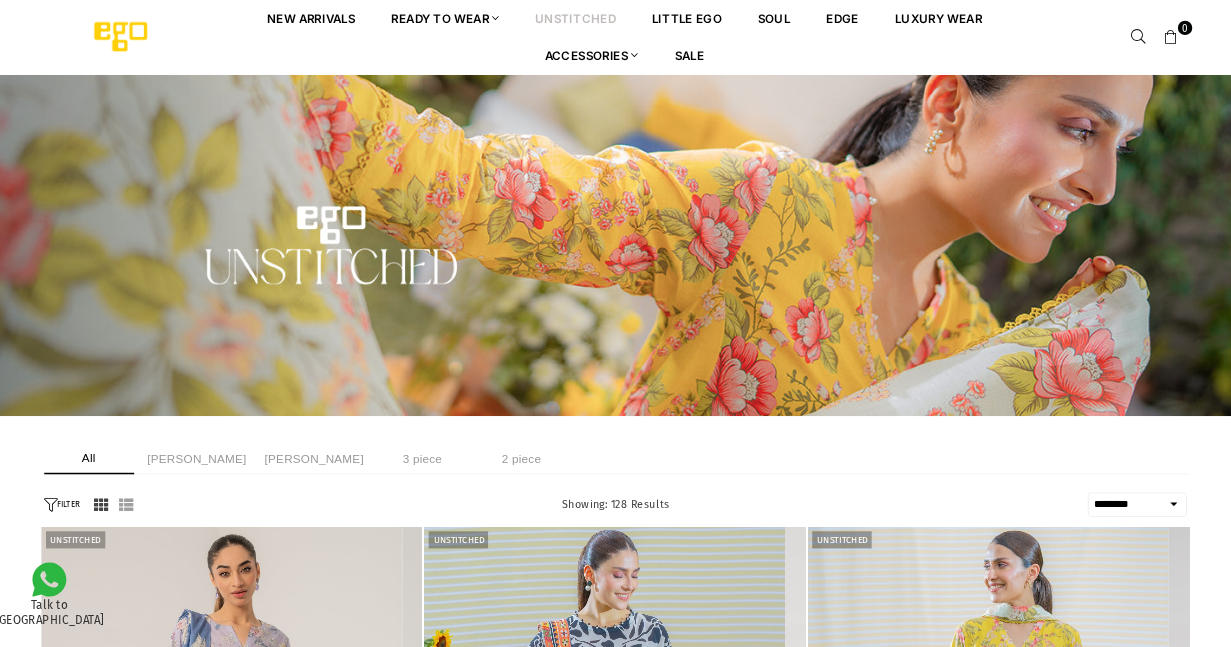 scroll, scrollTop: 0, scrollLeft: 0, axis: both 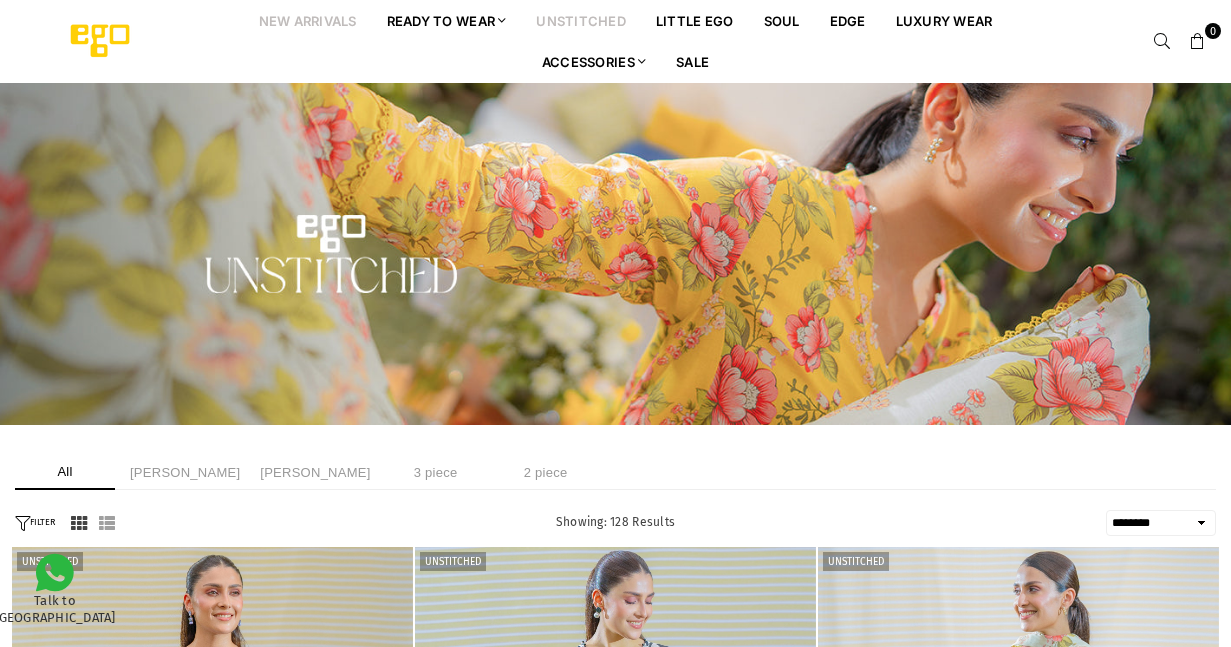 click on "New Arrivals" at bounding box center (308, 20) 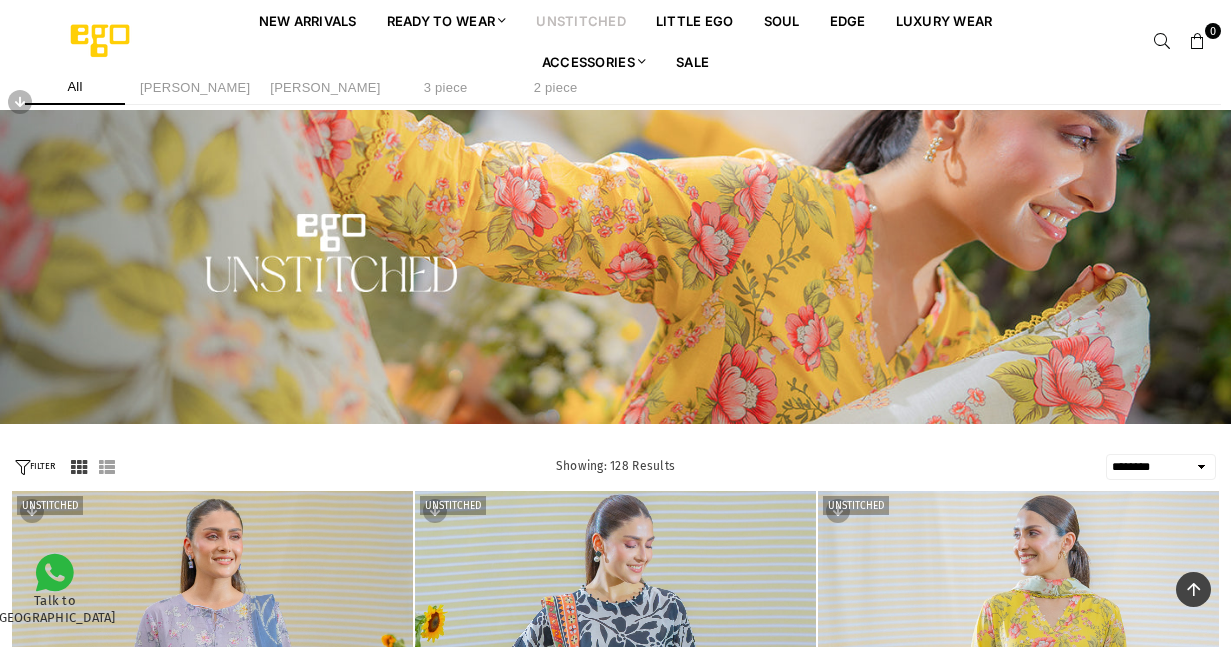 select on "******" 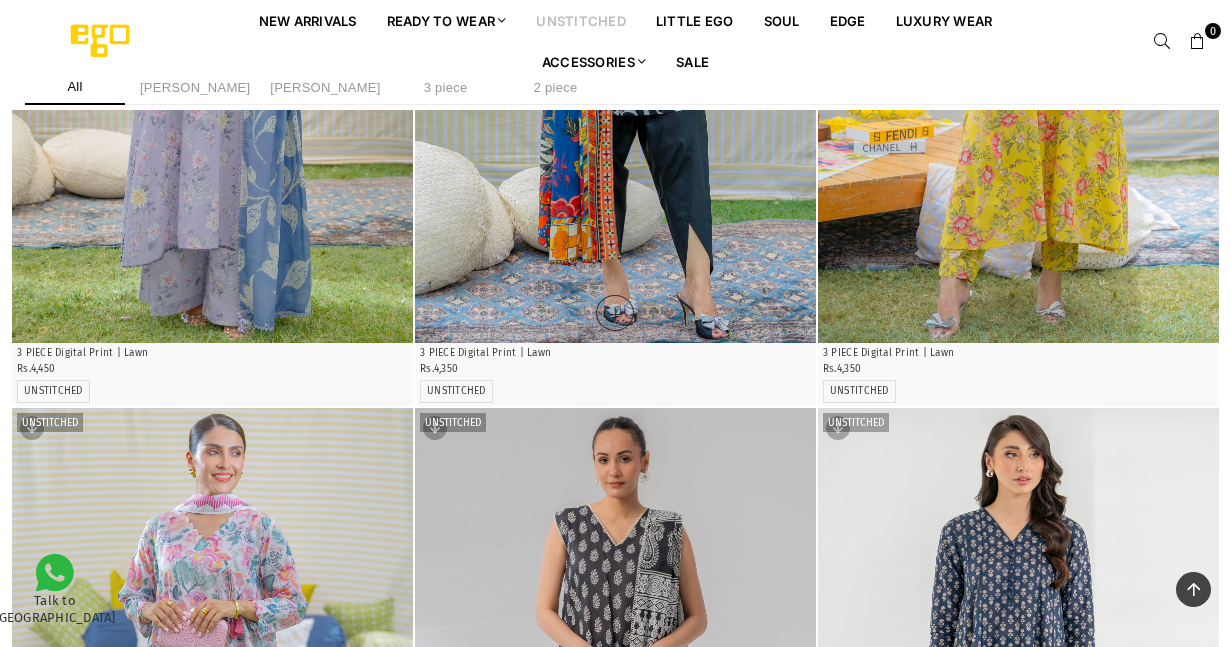 scroll, scrollTop: 0, scrollLeft: 0, axis: both 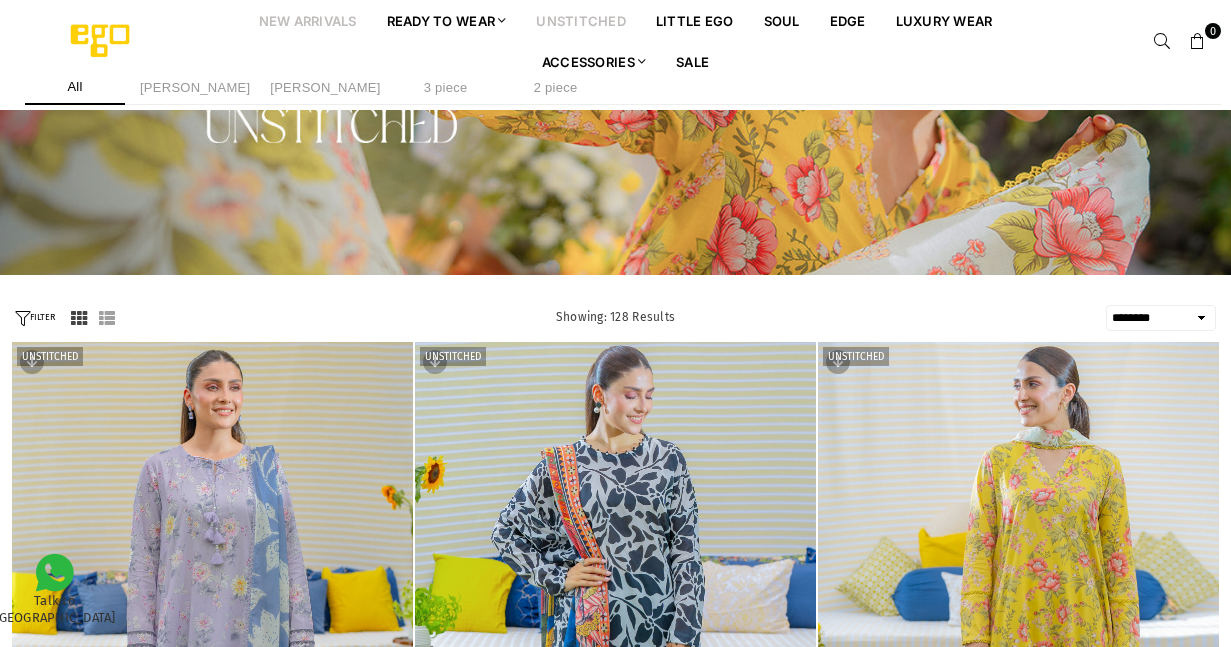 click on "New Arrivals" at bounding box center (308, 20) 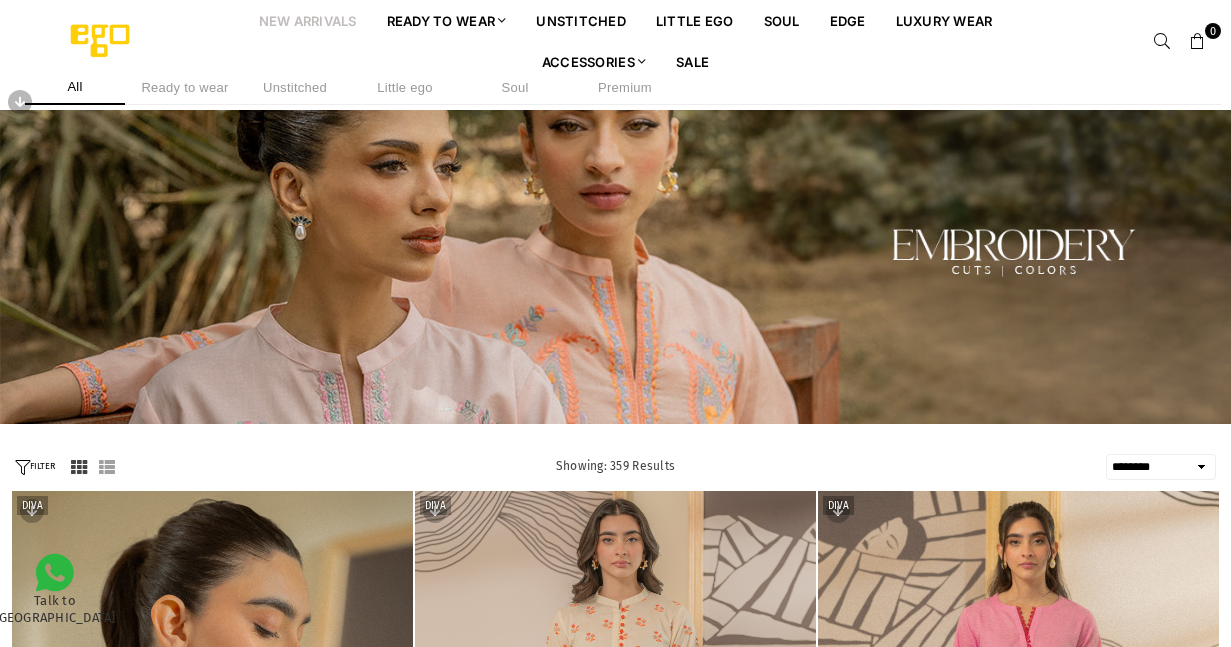 select on "******" 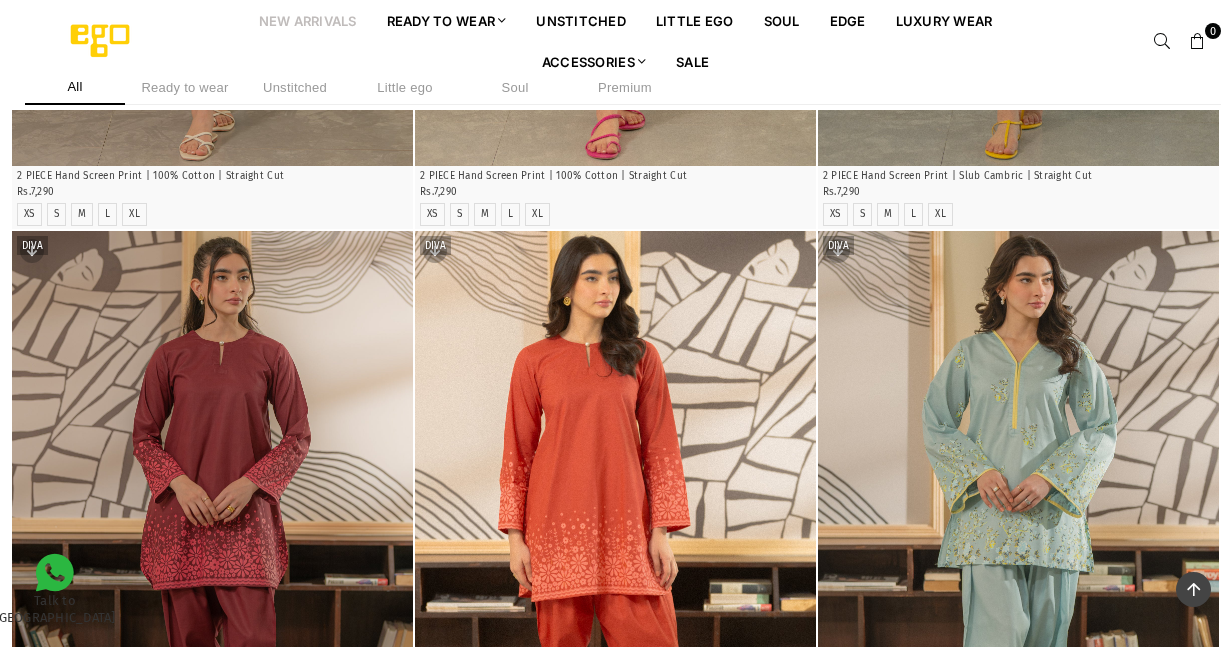 scroll, scrollTop: 1593, scrollLeft: 0, axis: vertical 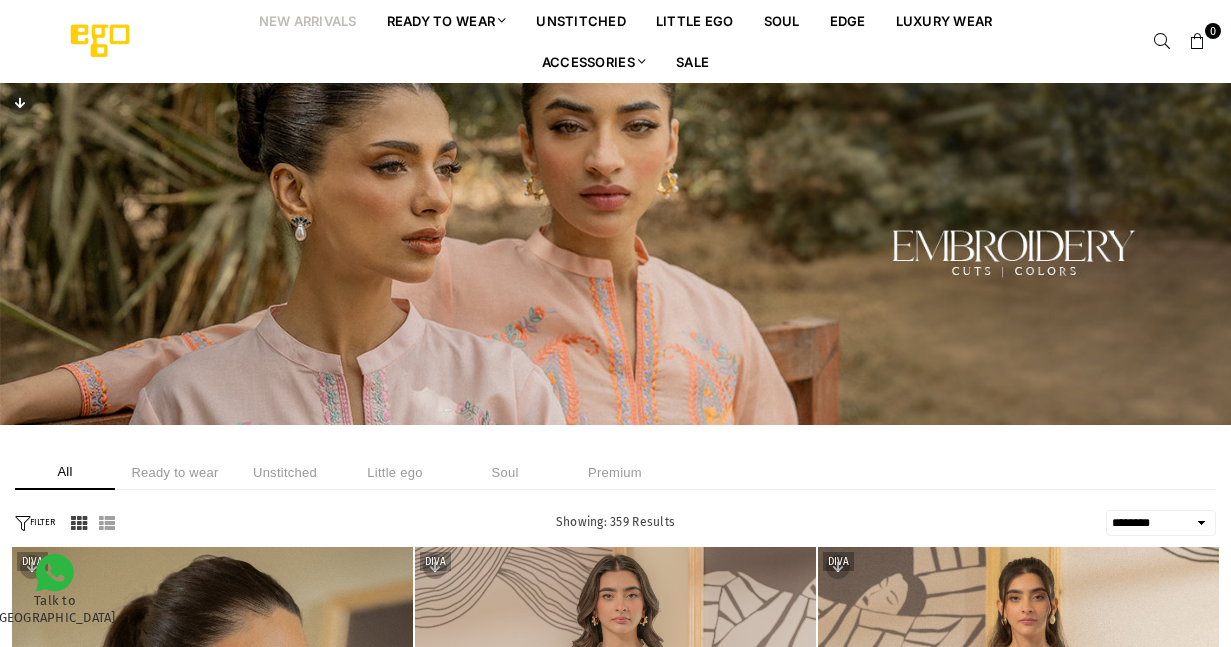 select on "******" 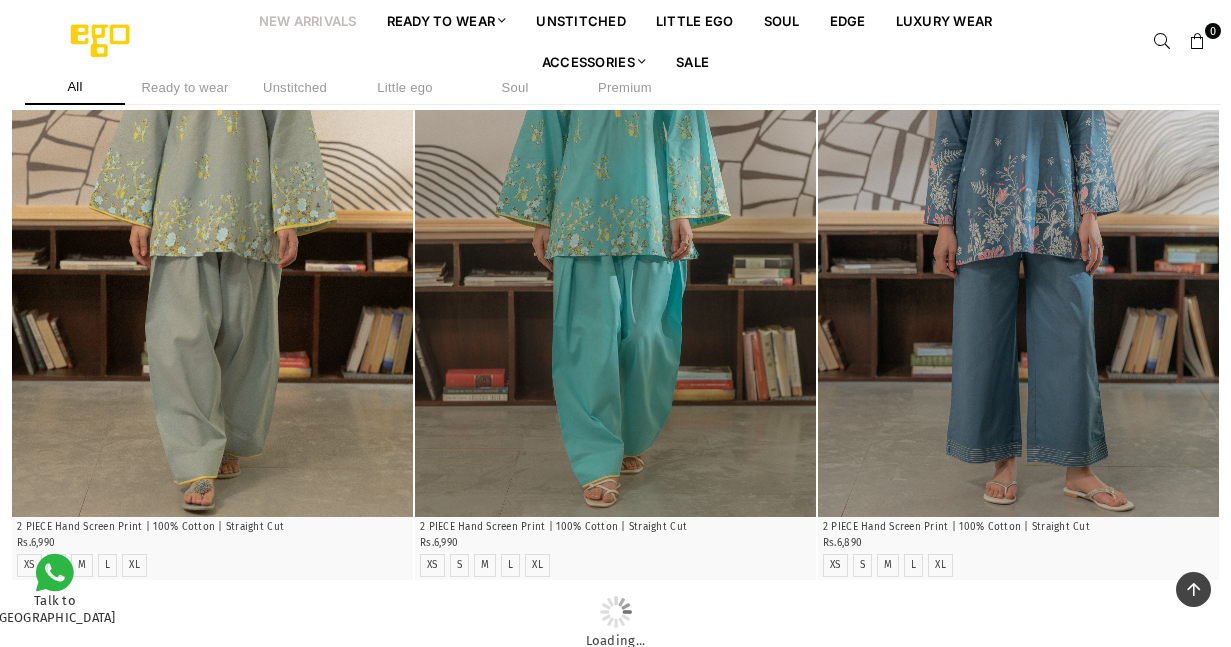 scroll, scrollTop: 2883, scrollLeft: 0, axis: vertical 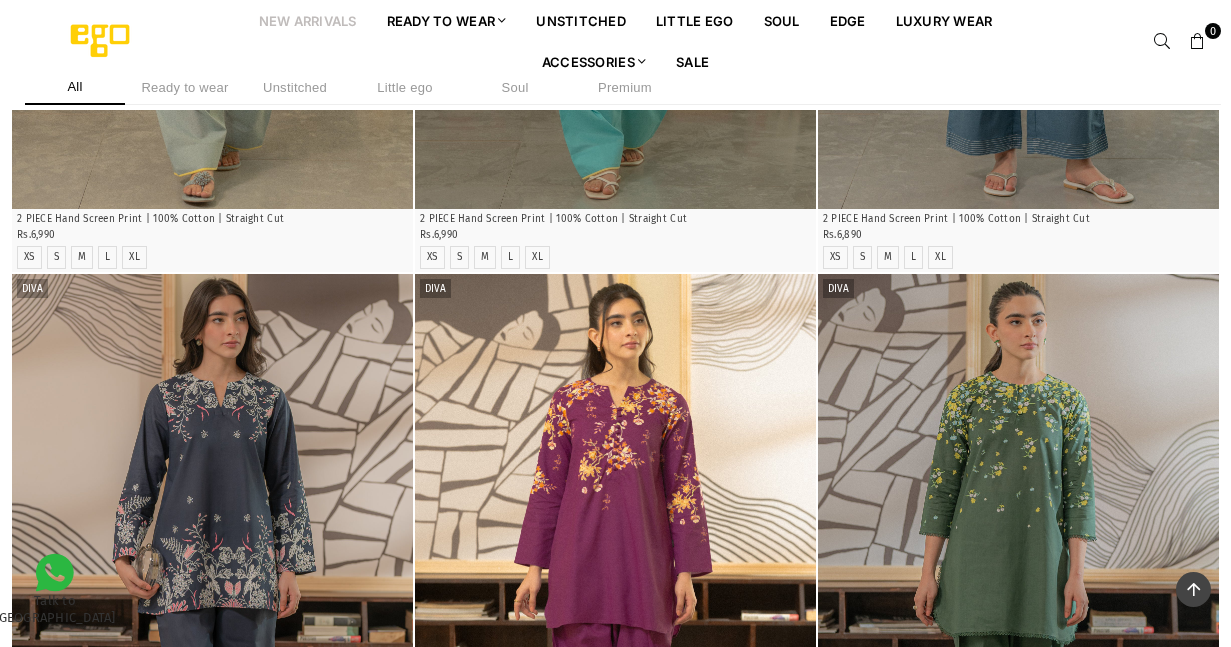 drag, startPoint x: 1245, startPoint y: 94, endPoint x: 1245, endPoint y: -64, distance: 158 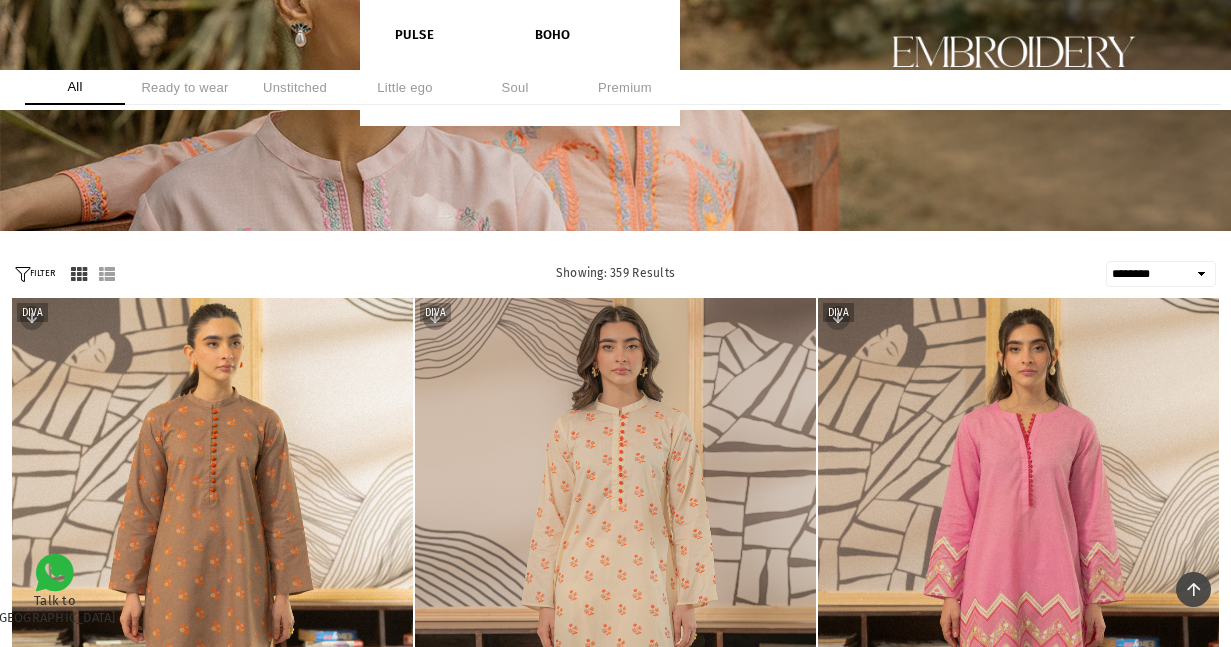 scroll, scrollTop: 15, scrollLeft: 0, axis: vertical 